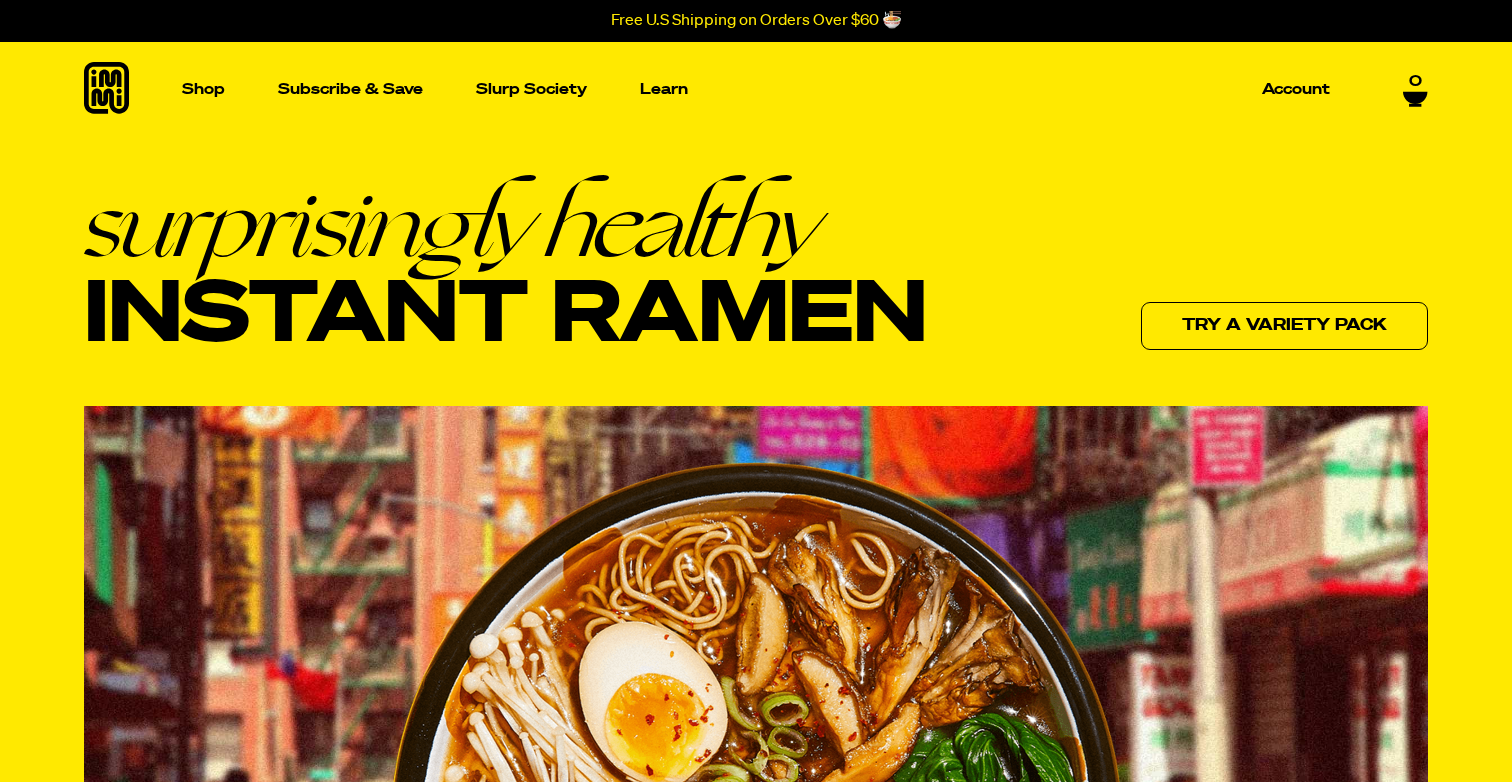 scroll, scrollTop: 0, scrollLeft: 0, axis: both 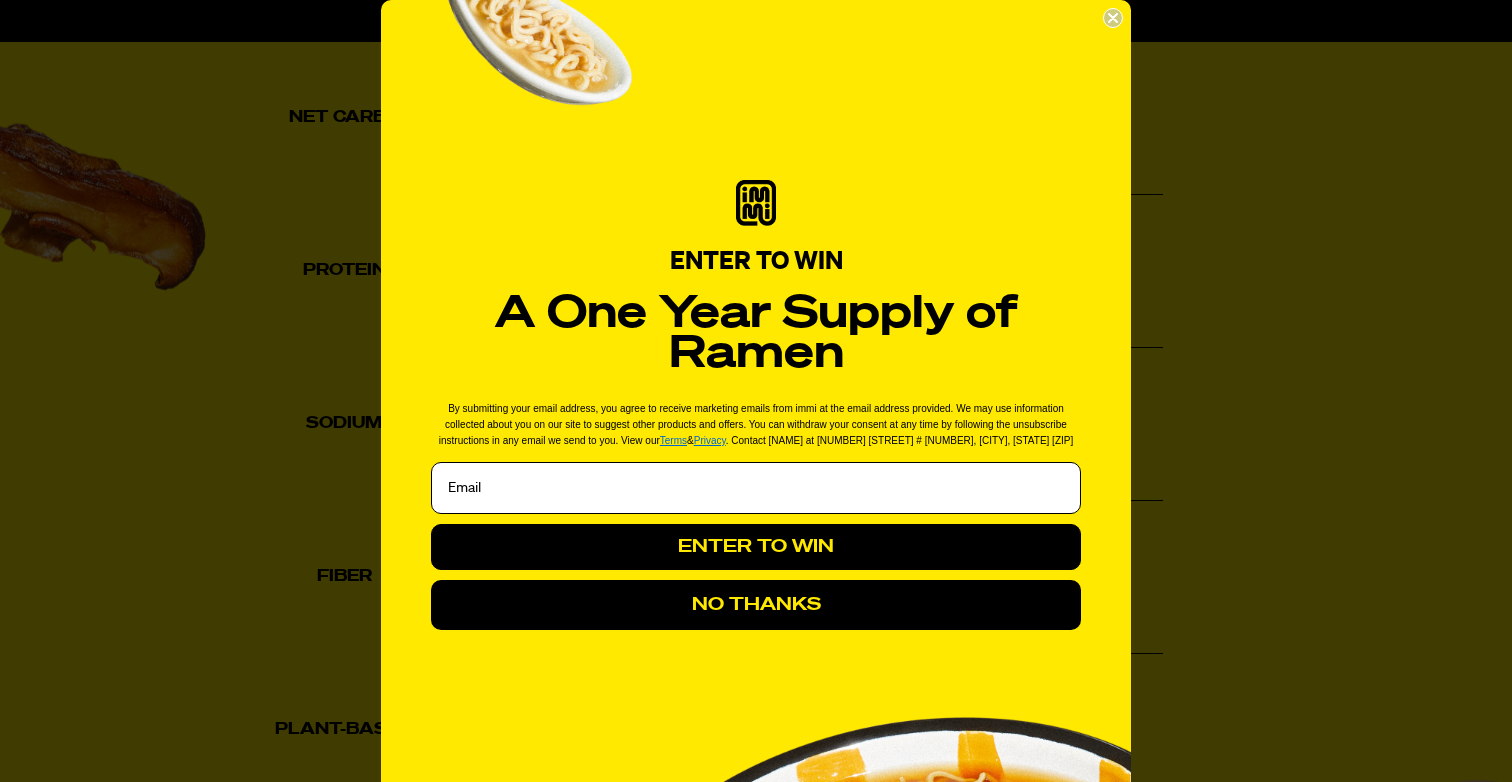 click 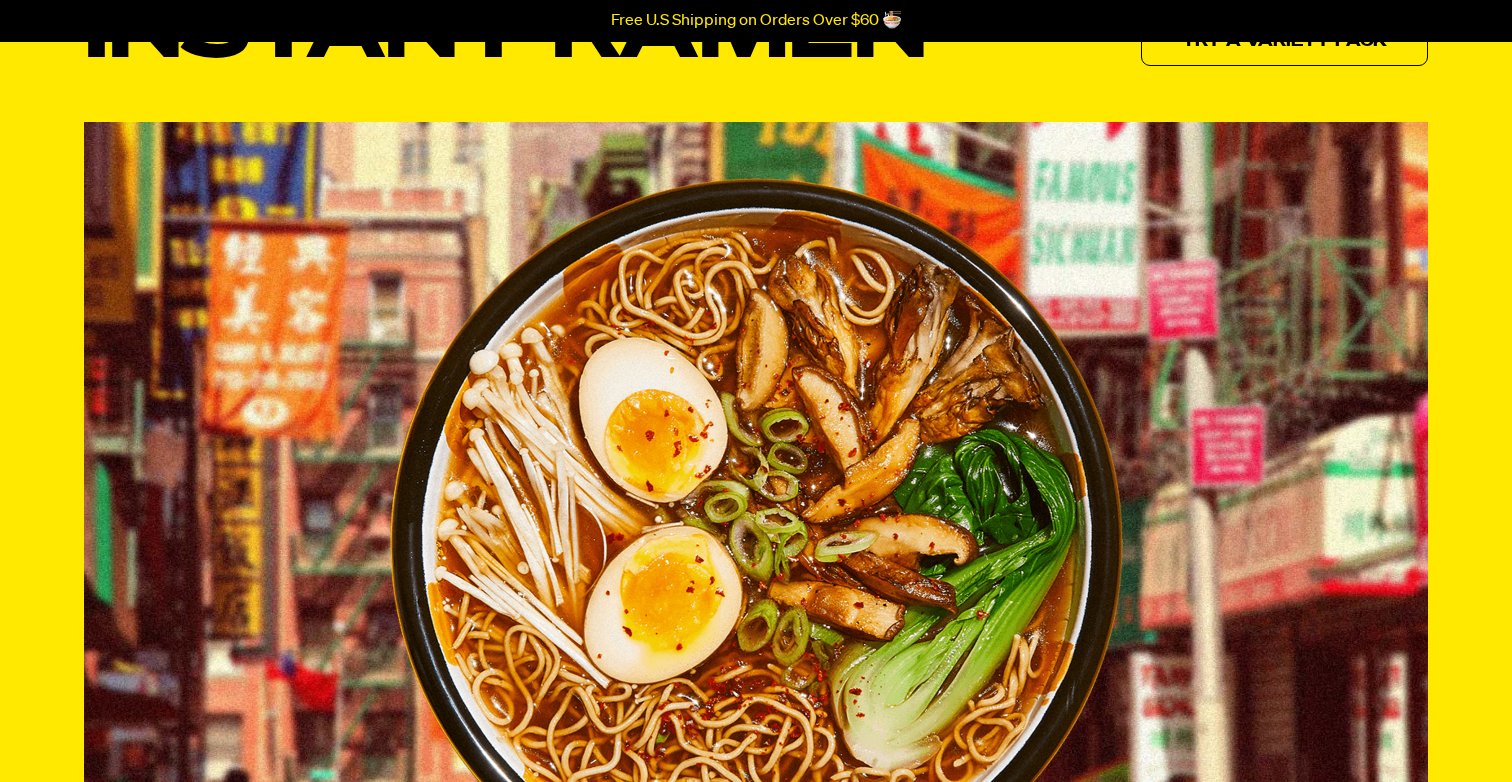 scroll, scrollTop: 0, scrollLeft: 0, axis: both 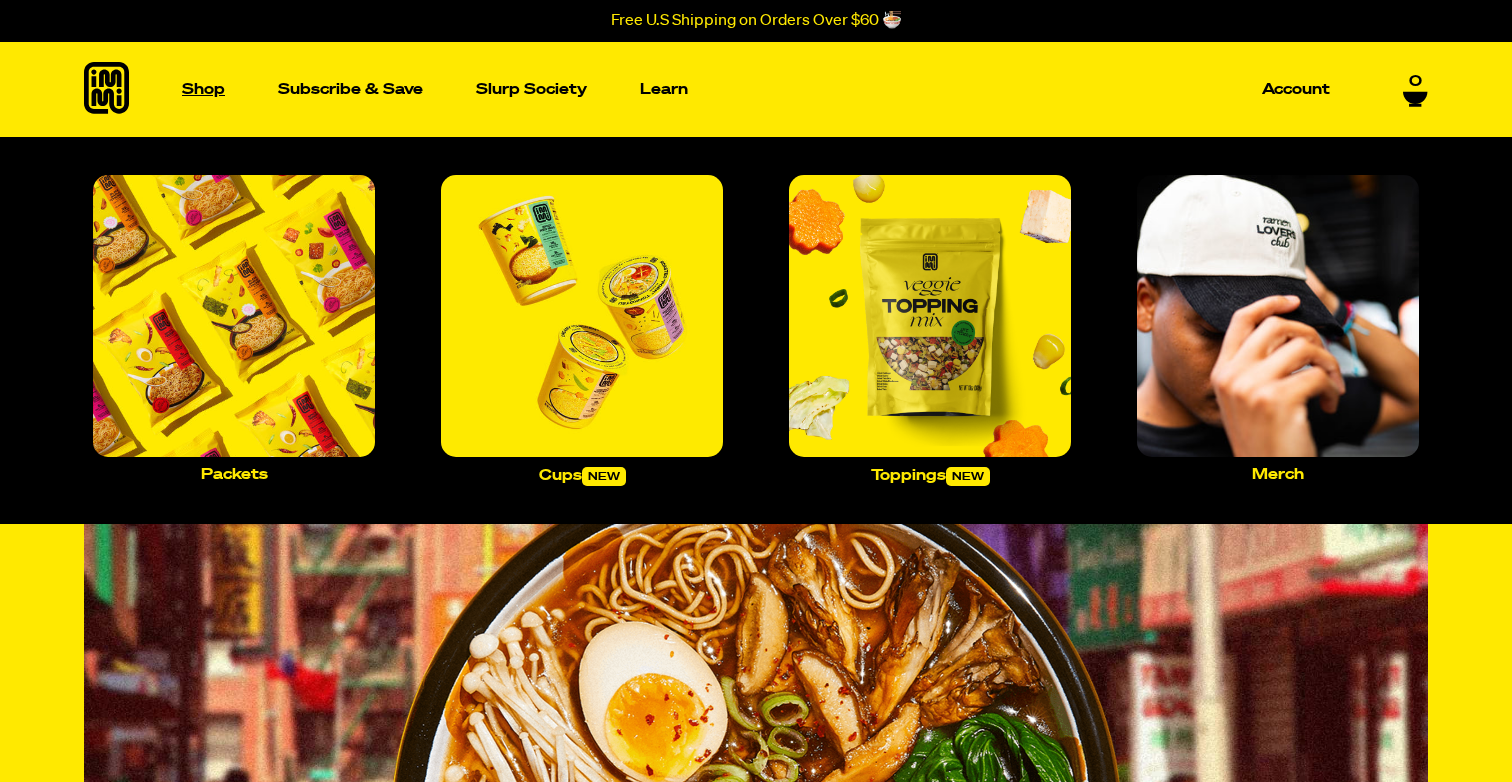 click on "Shop" at bounding box center [203, 89] 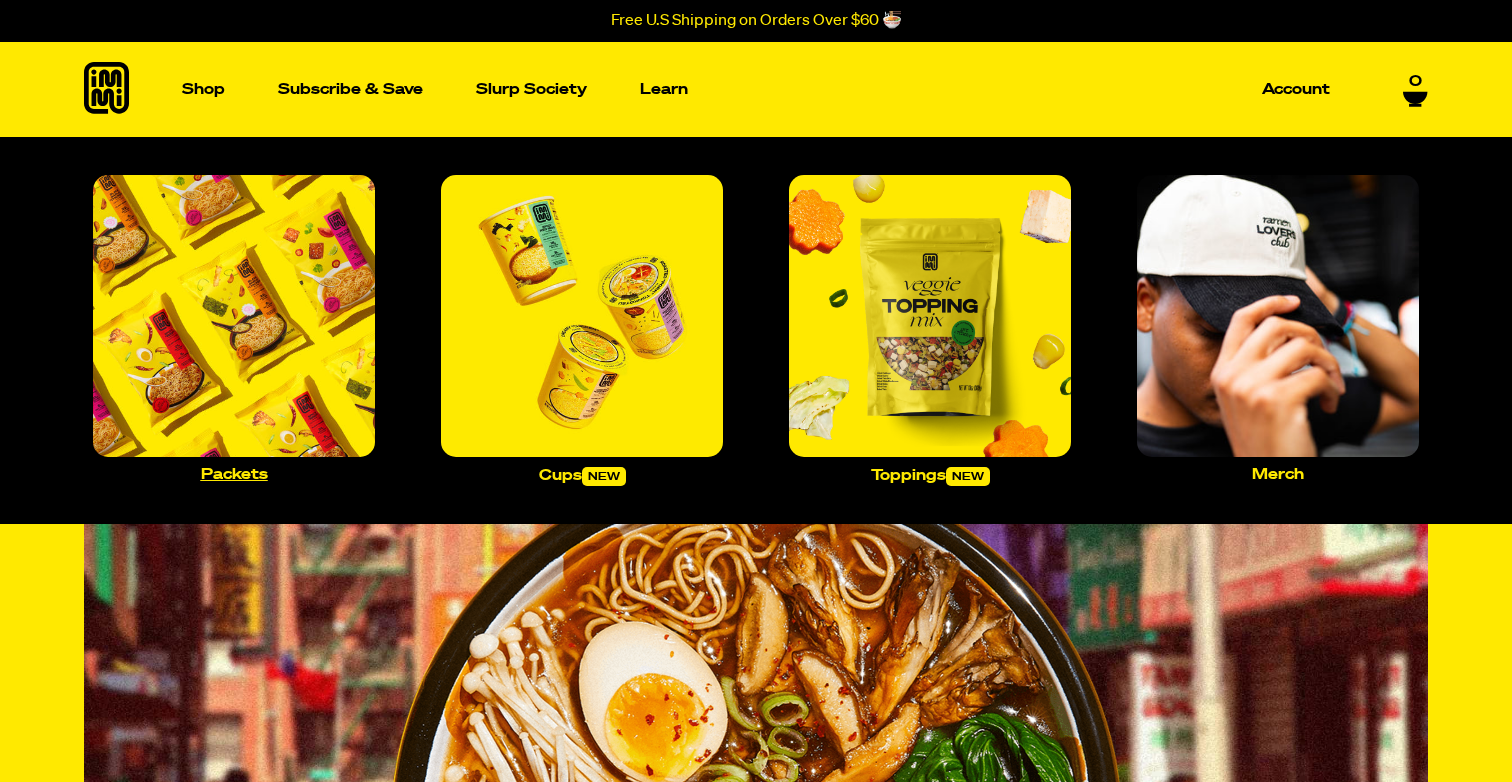 click at bounding box center [234, 316] 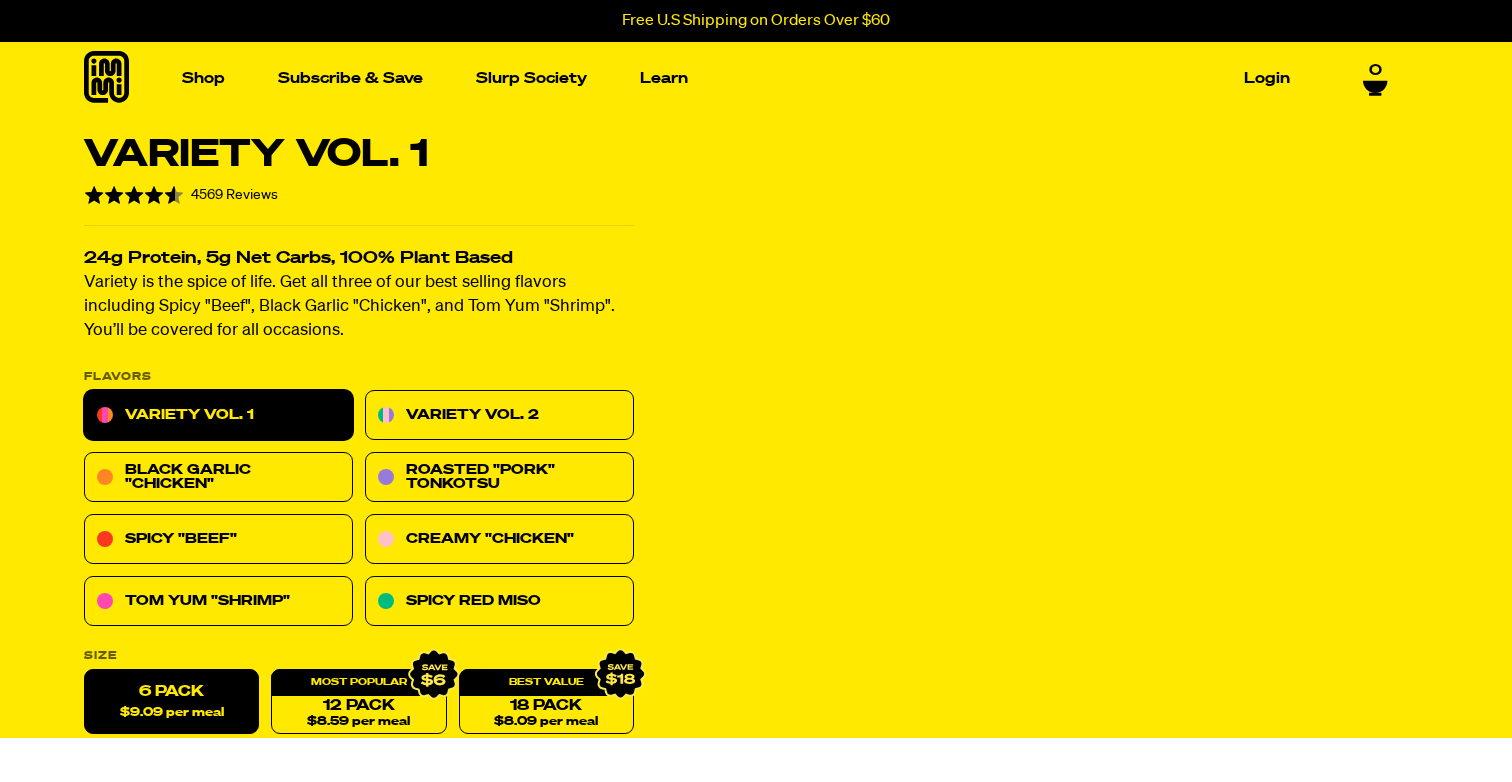 scroll, scrollTop: 0, scrollLeft: 0, axis: both 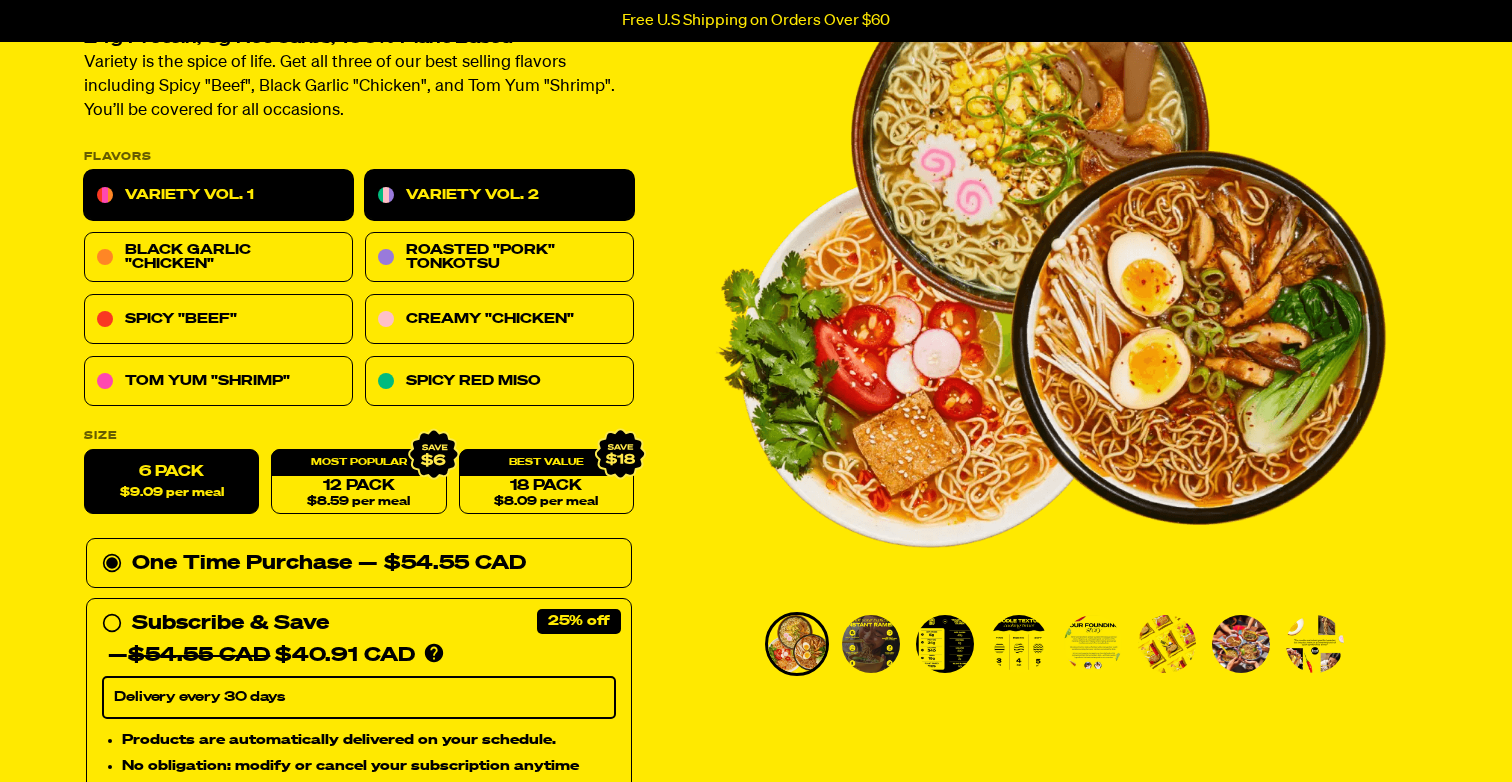click on "Variety Vol. 2" at bounding box center (499, 196) 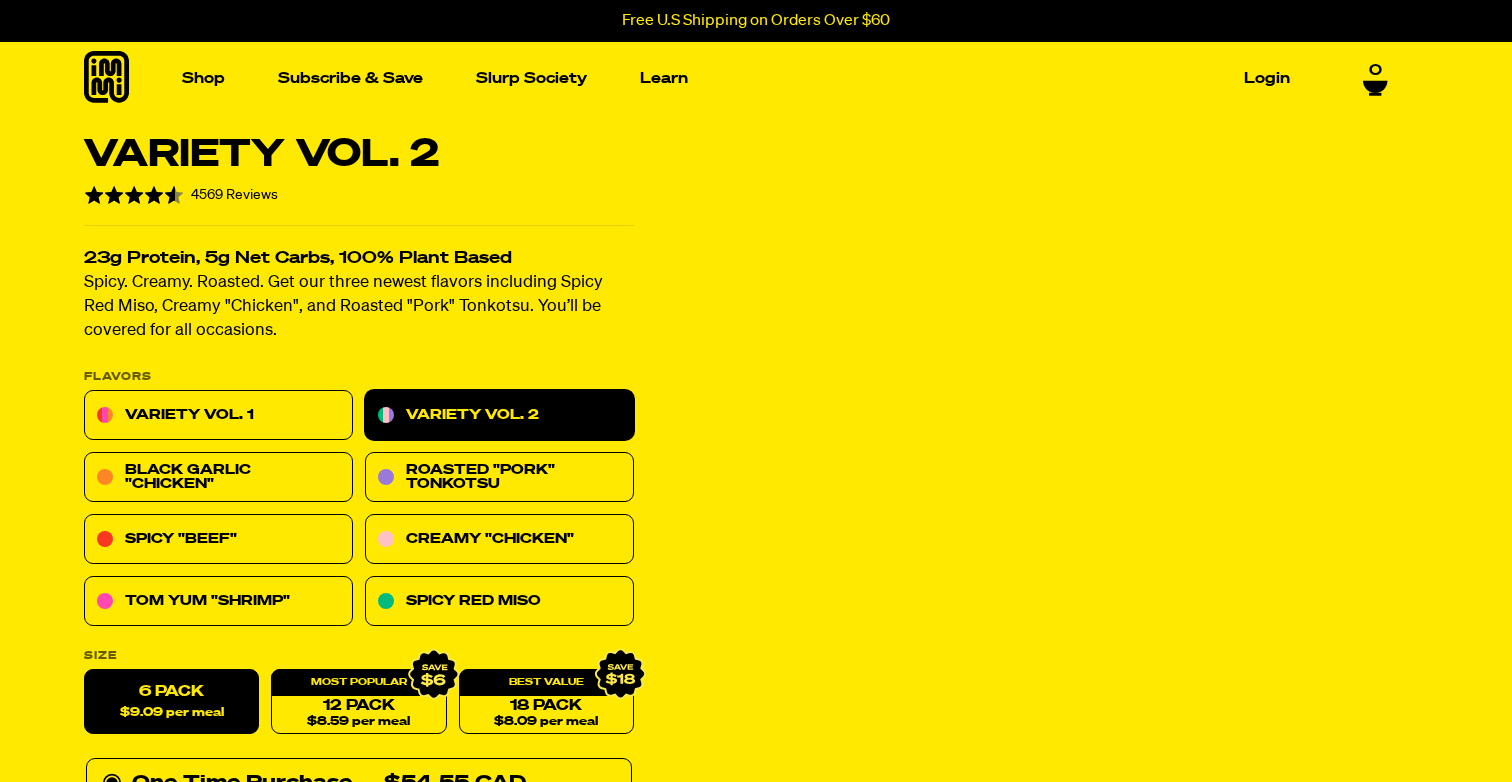 scroll, scrollTop: 0, scrollLeft: 0, axis: both 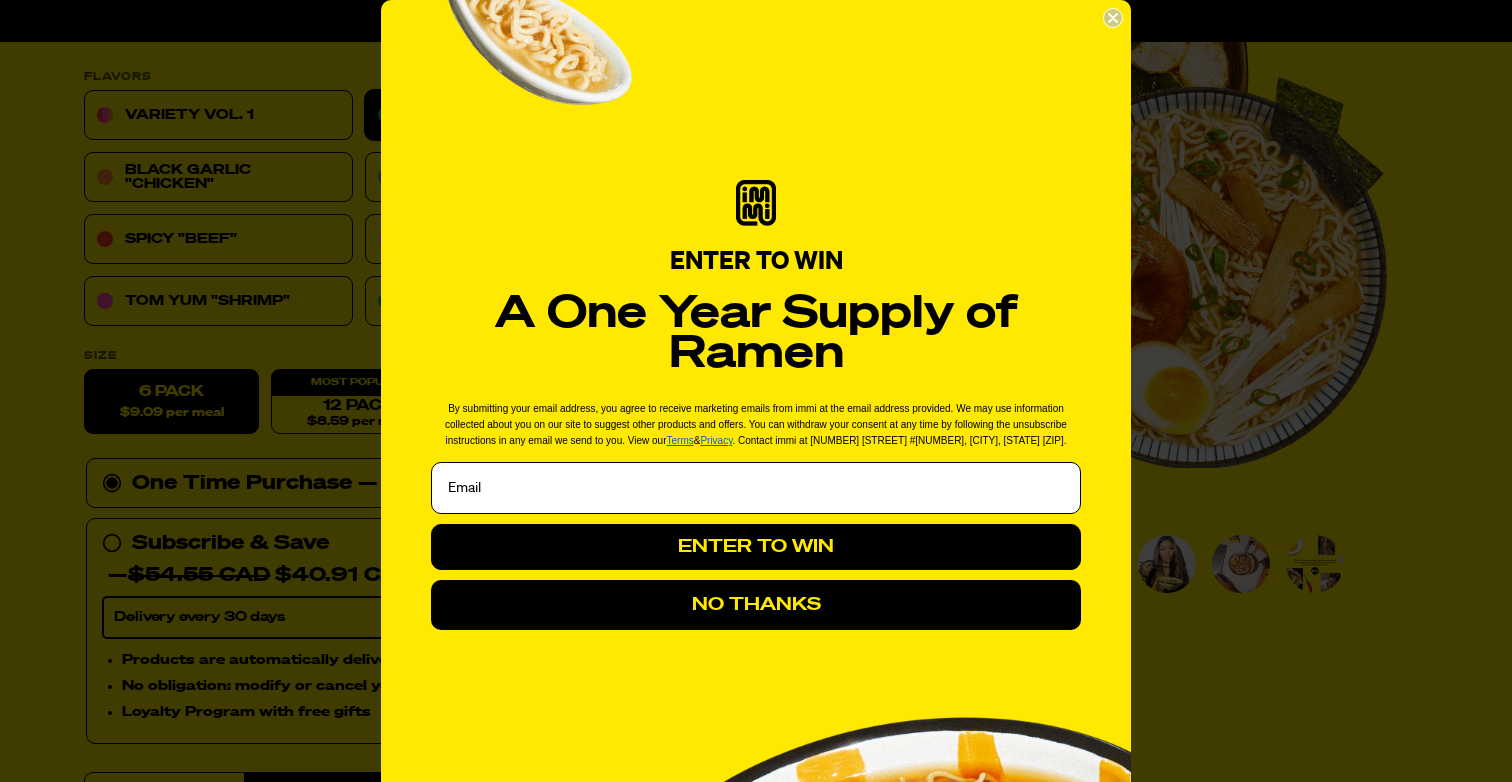 click 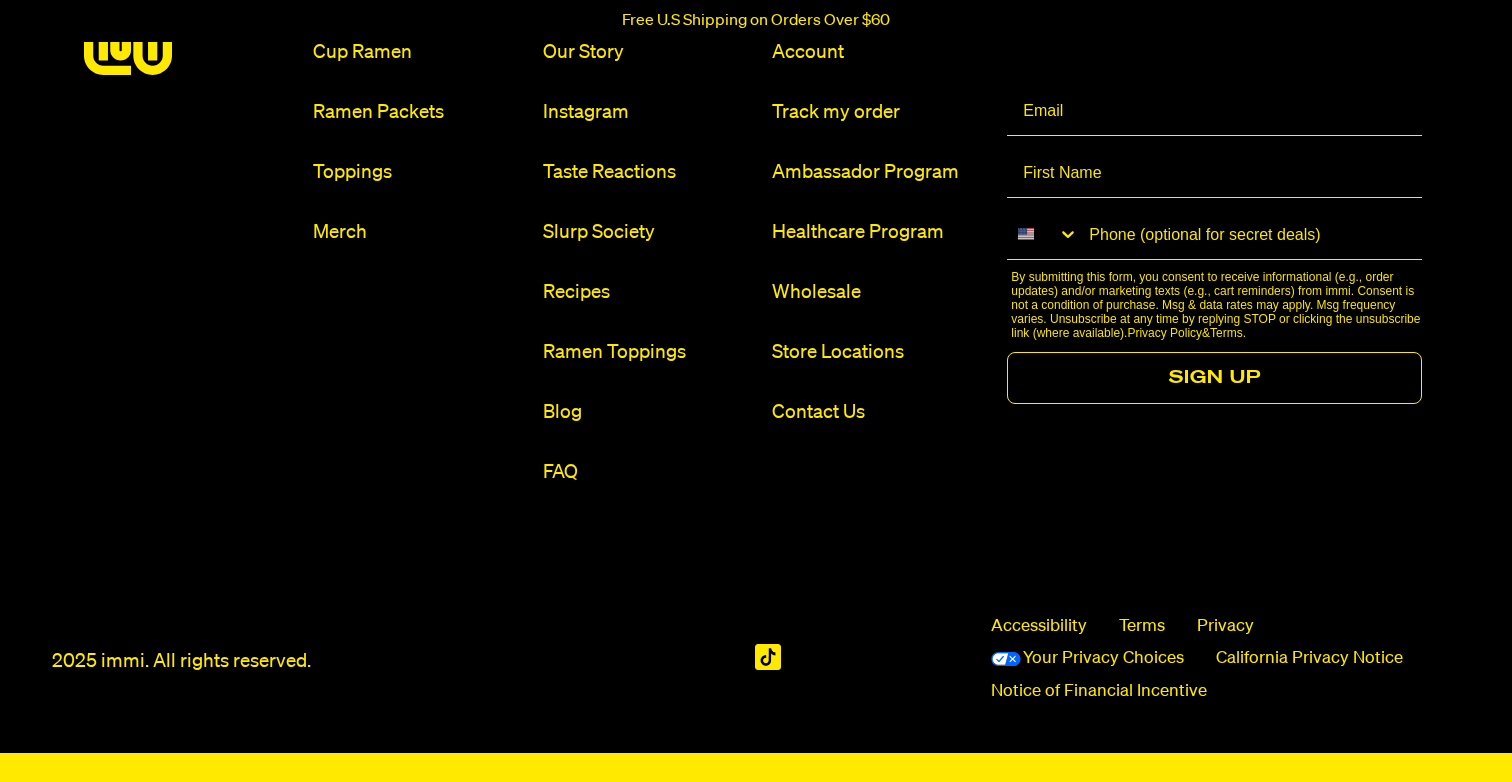 scroll, scrollTop: 10228, scrollLeft: 0, axis: vertical 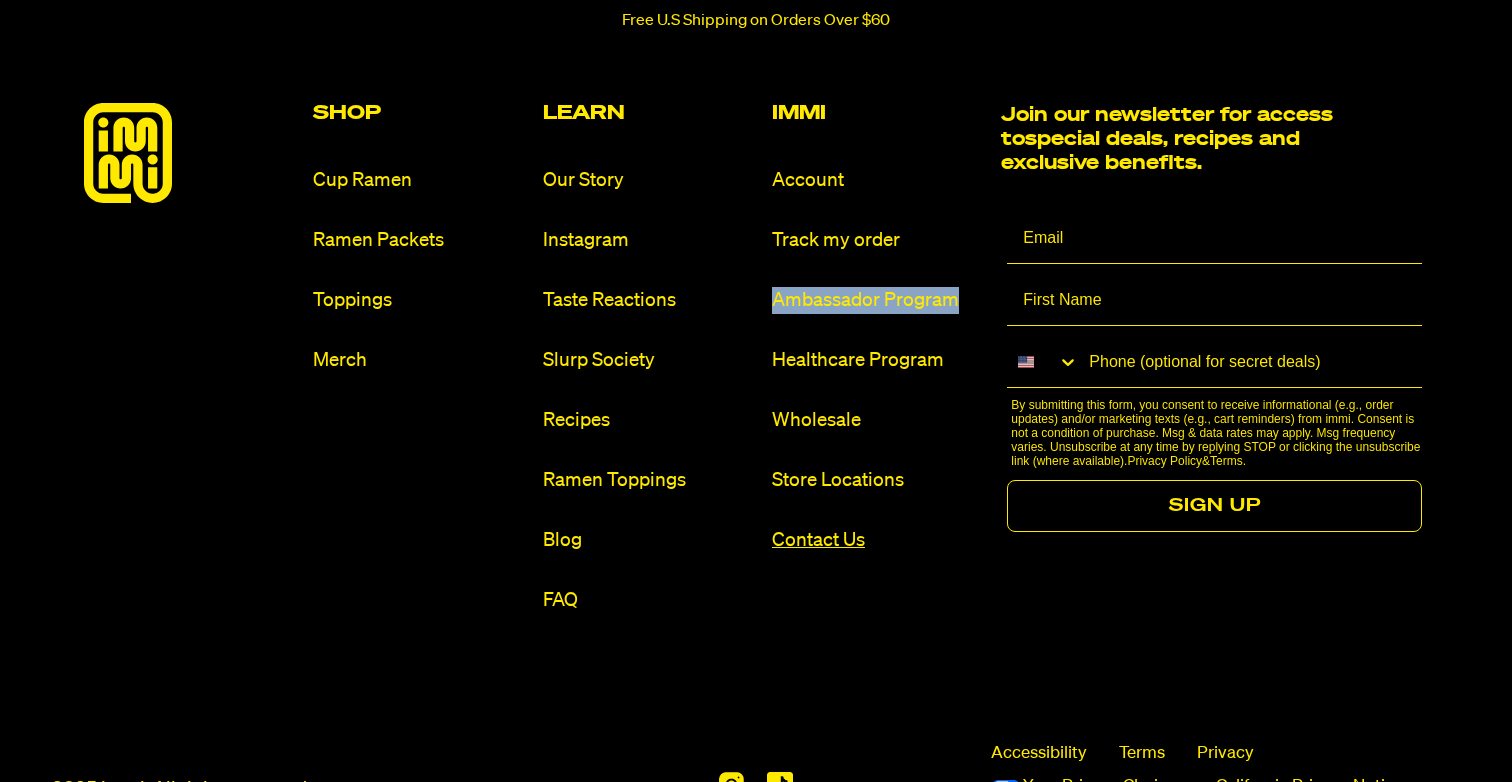 click on "Contact Us" at bounding box center [878, 540] 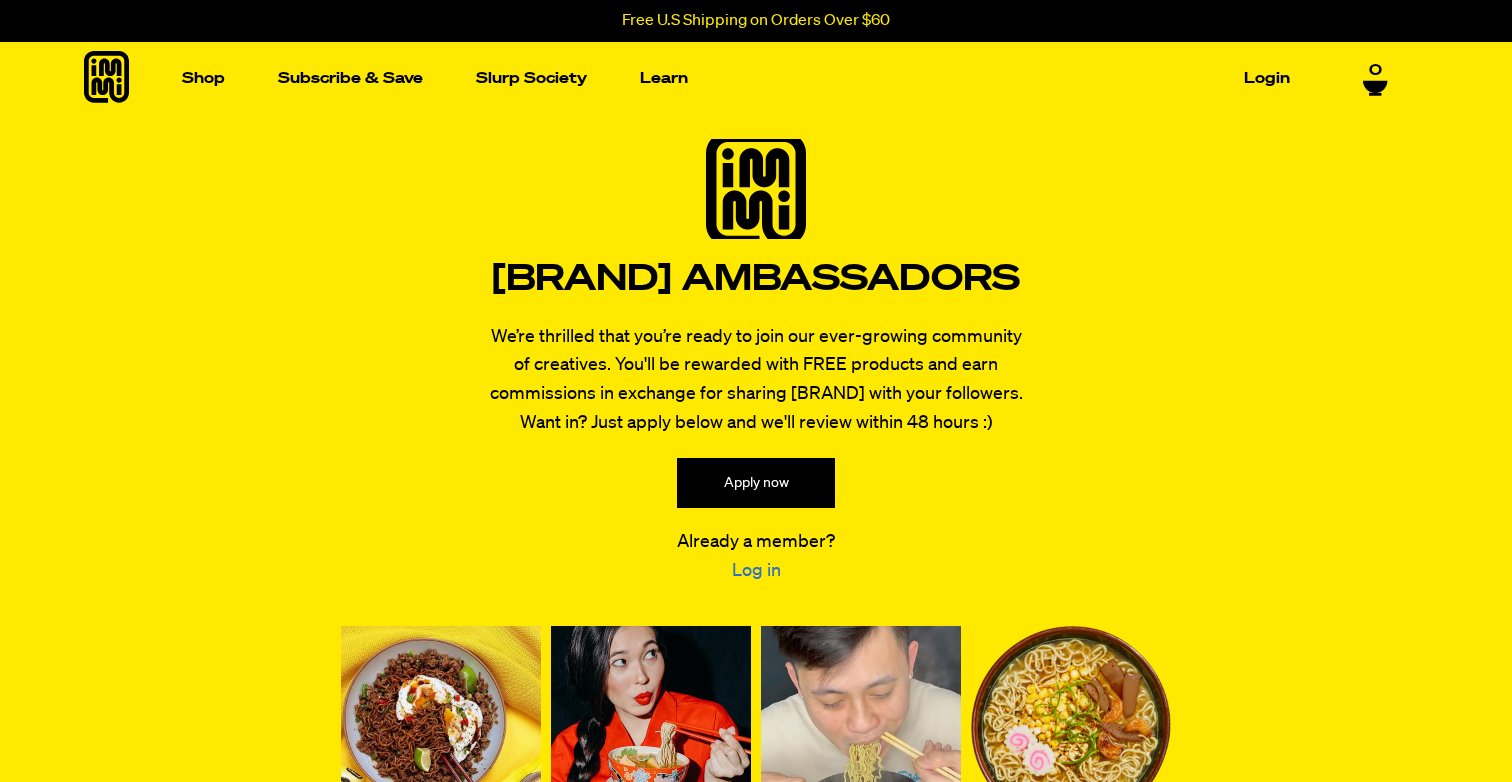 scroll, scrollTop: 0, scrollLeft: 0, axis: both 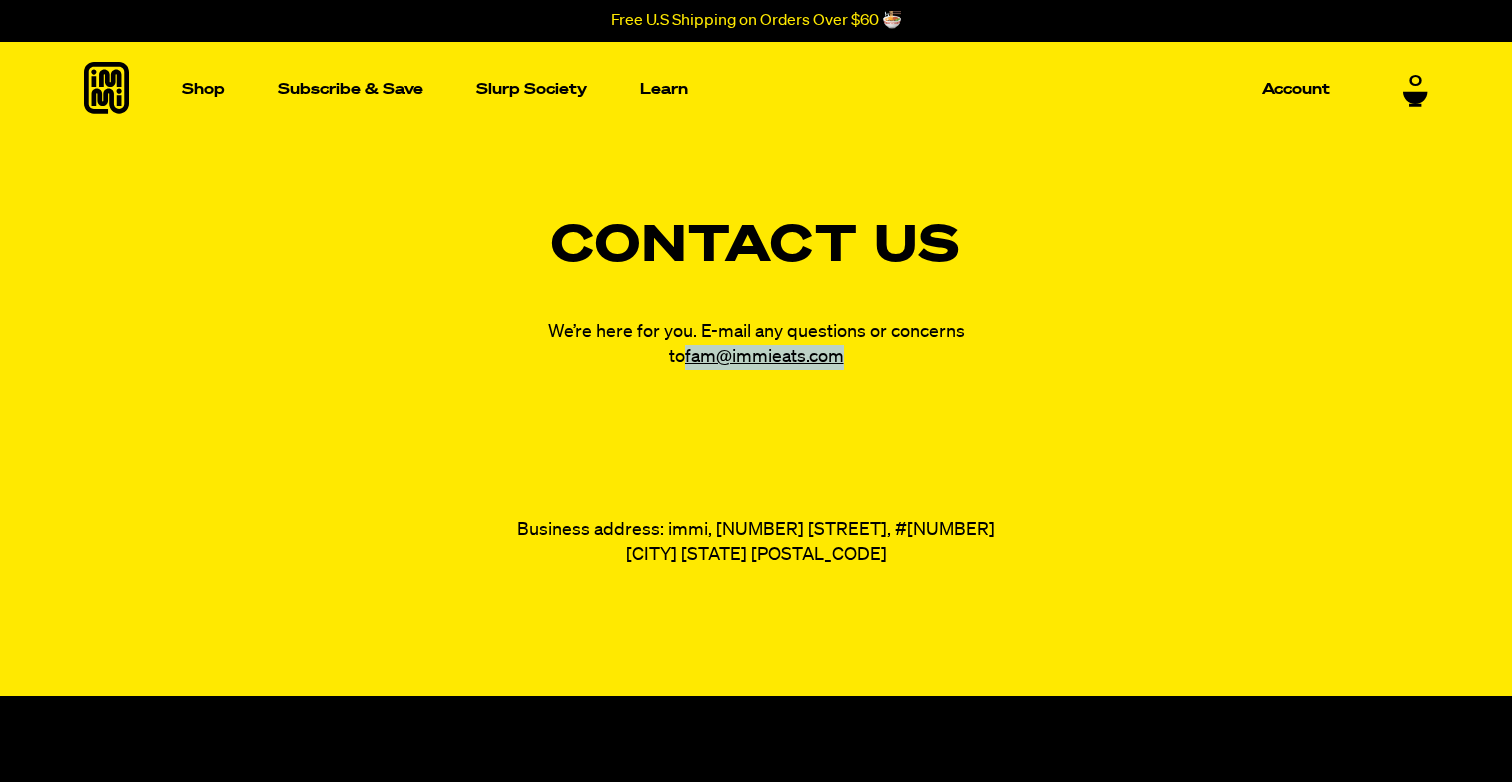 drag, startPoint x: 889, startPoint y: 365, endPoint x: 666, endPoint y: 363, distance: 223.00897 